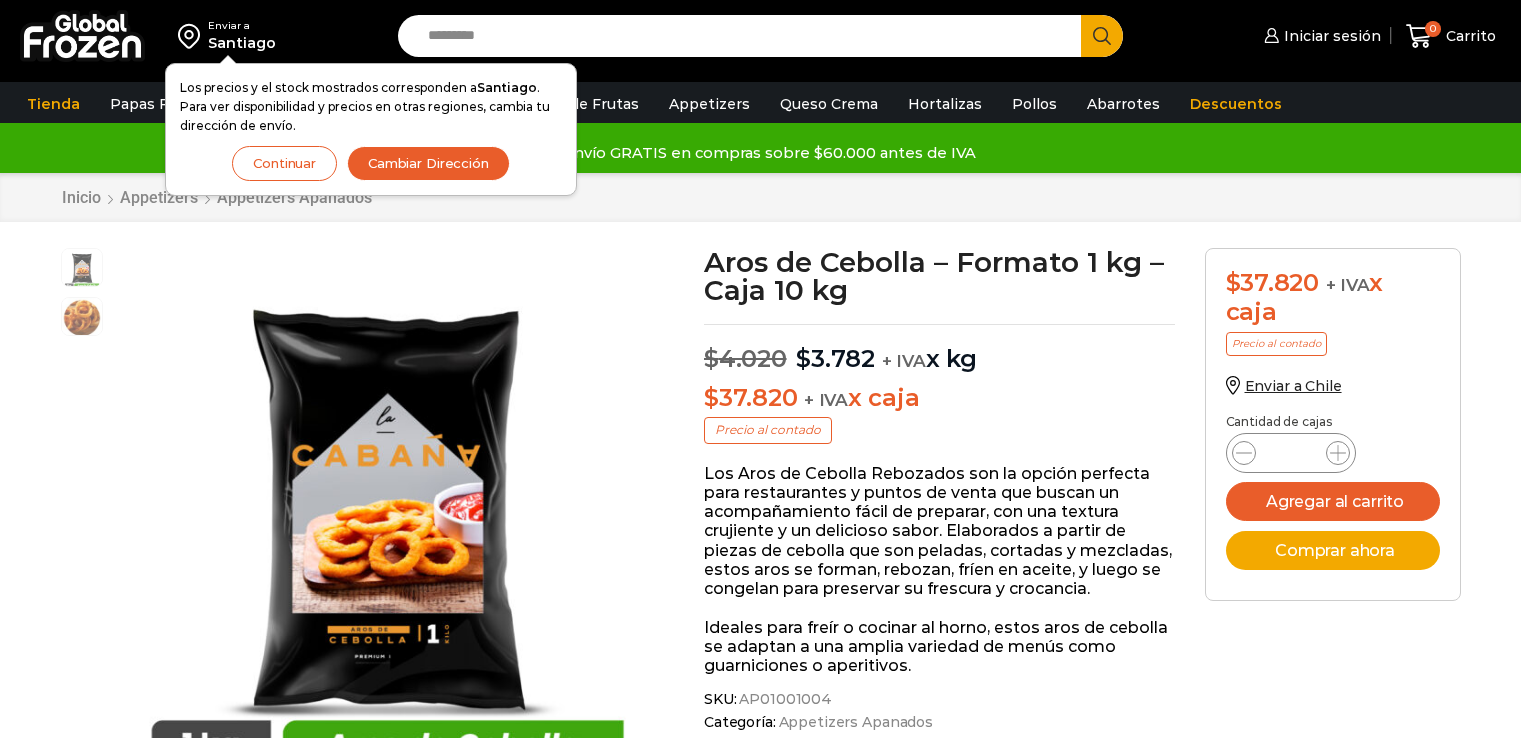 scroll, scrollTop: 0, scrollLeft: 0, axis: both 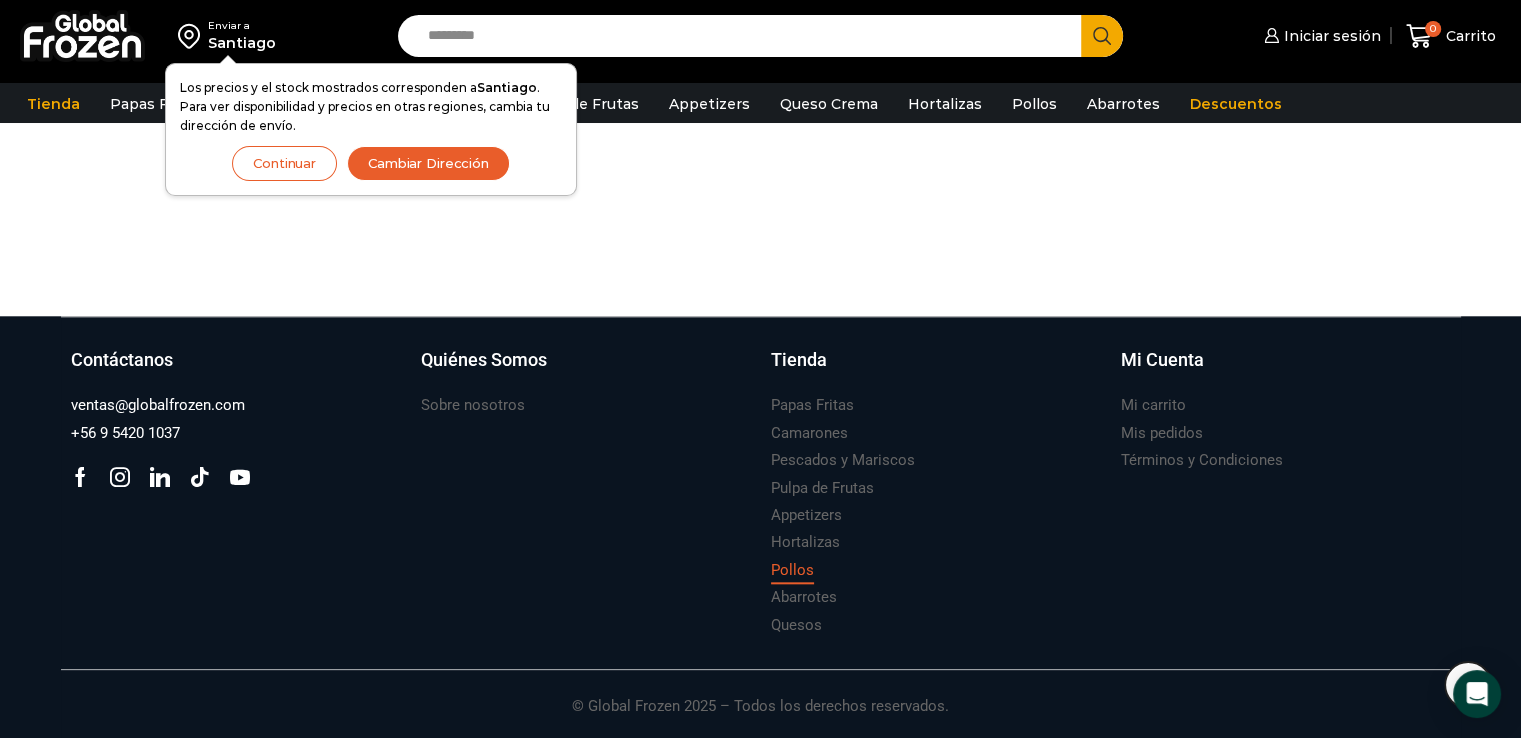 click on "Pollos" at bounding box center [792, 570] 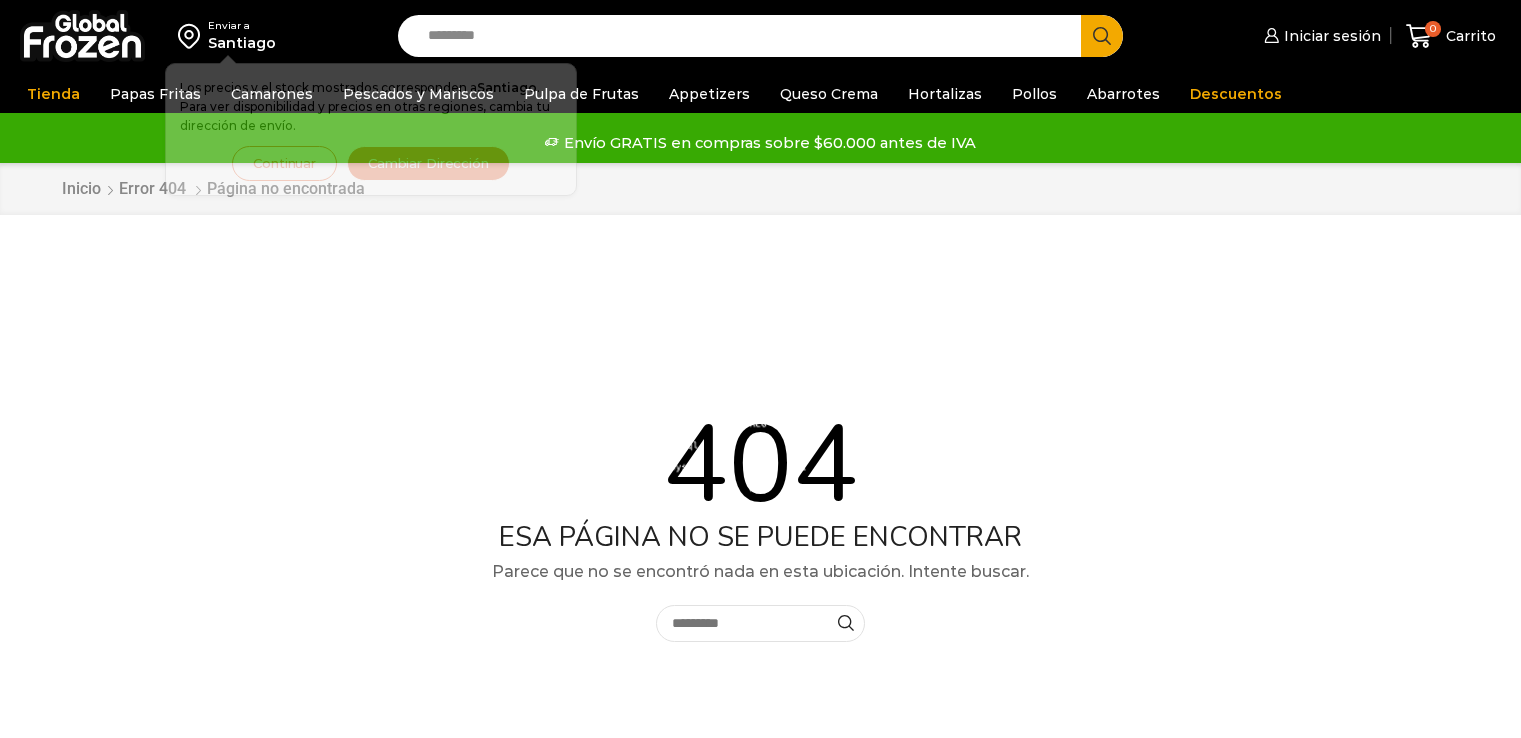 scroll, scrollTop: 0, scrollLeft: 0, axis: both 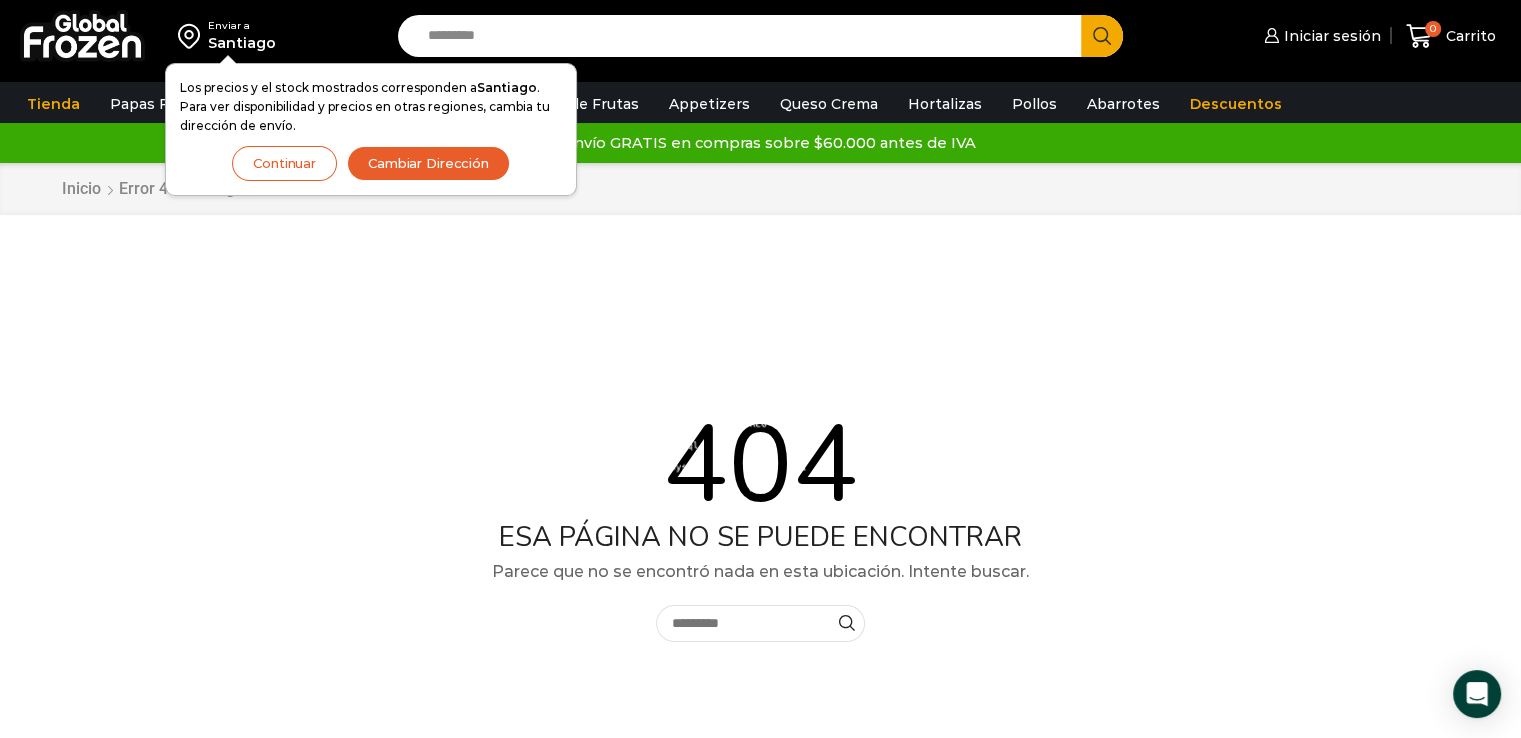 click on "Continuar" at bounding box center [284, 163] 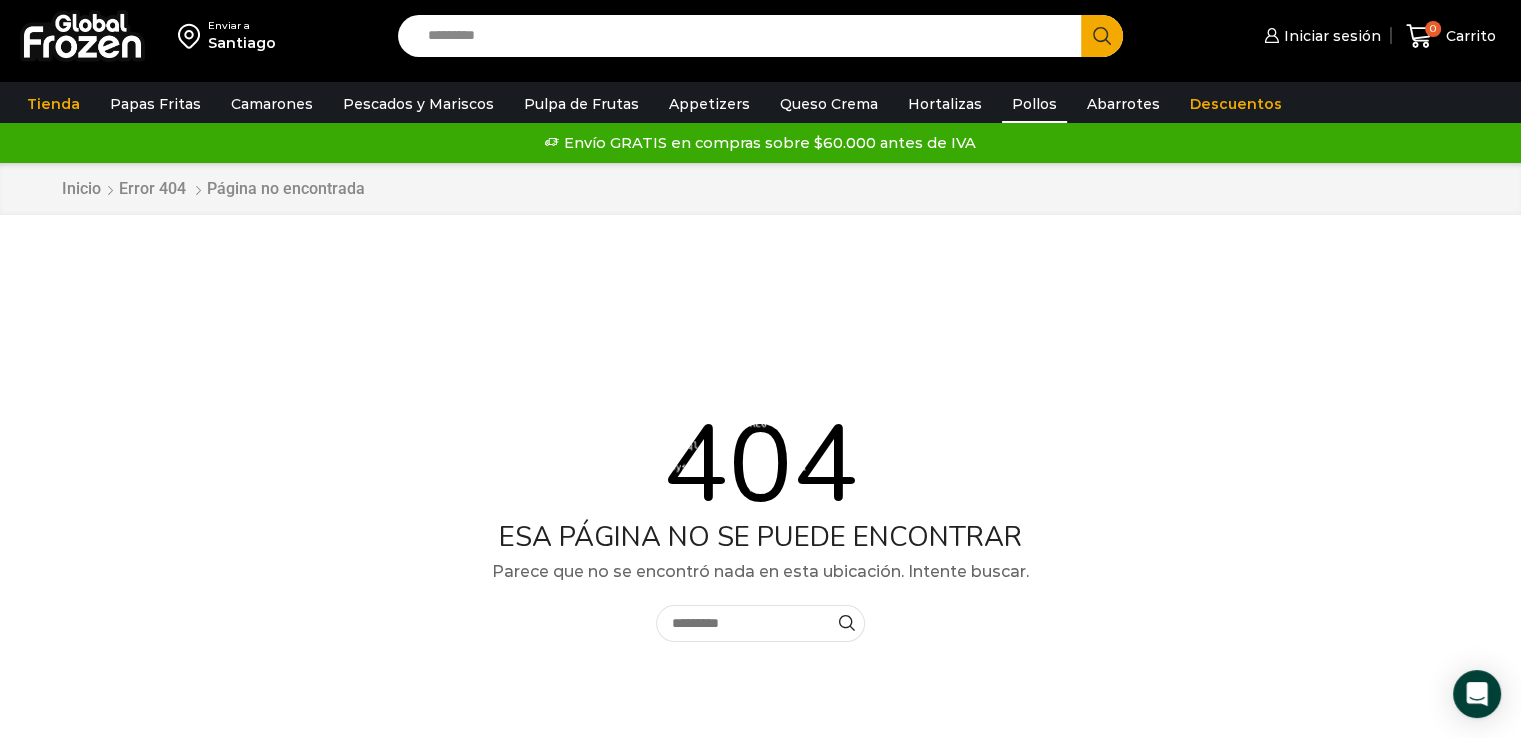click on "Pollos" at bounding box center [1034, 104] 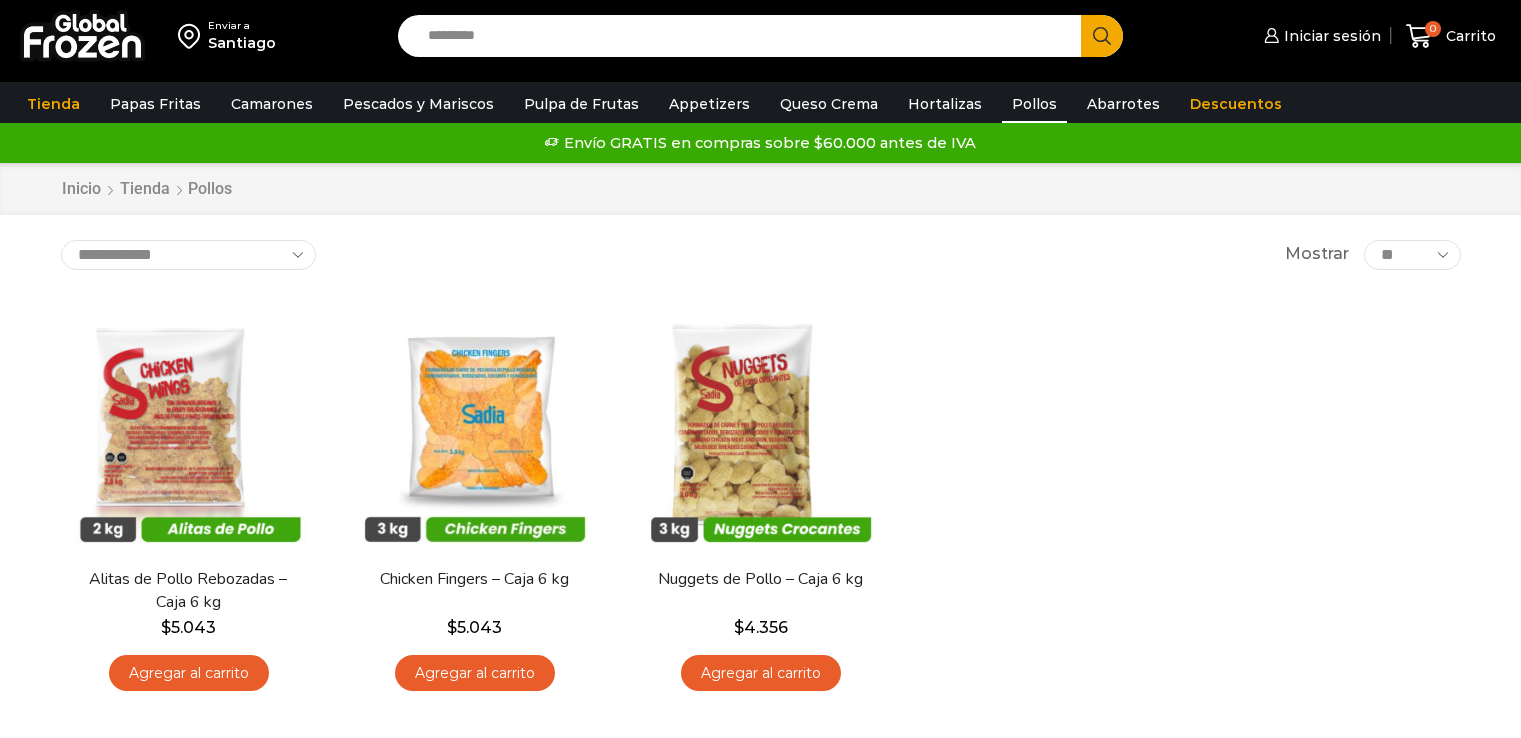 scroll, scrollTop: 0, scrollLeft: 0, axis: both 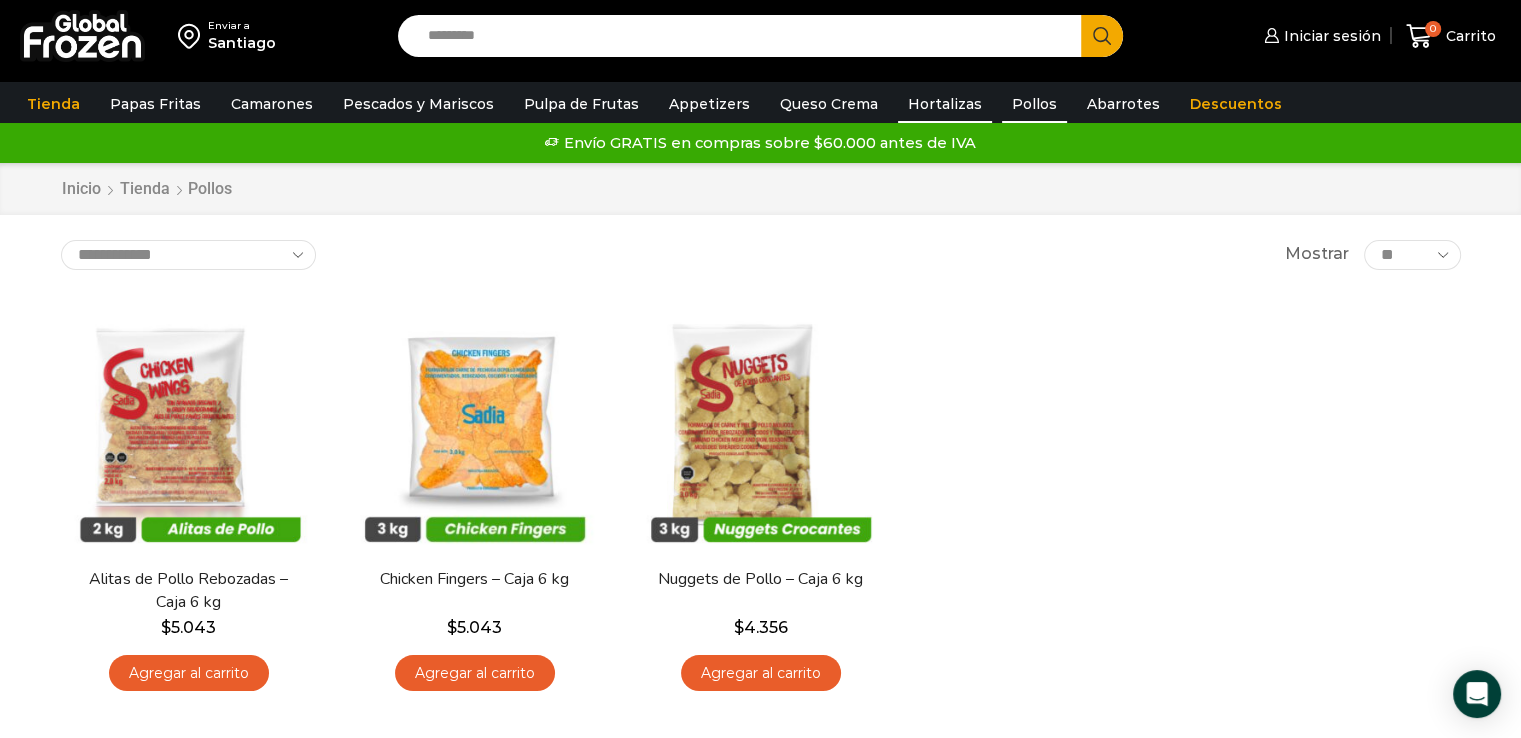 click on "Hortalizas" at bounding box center (945, 104) 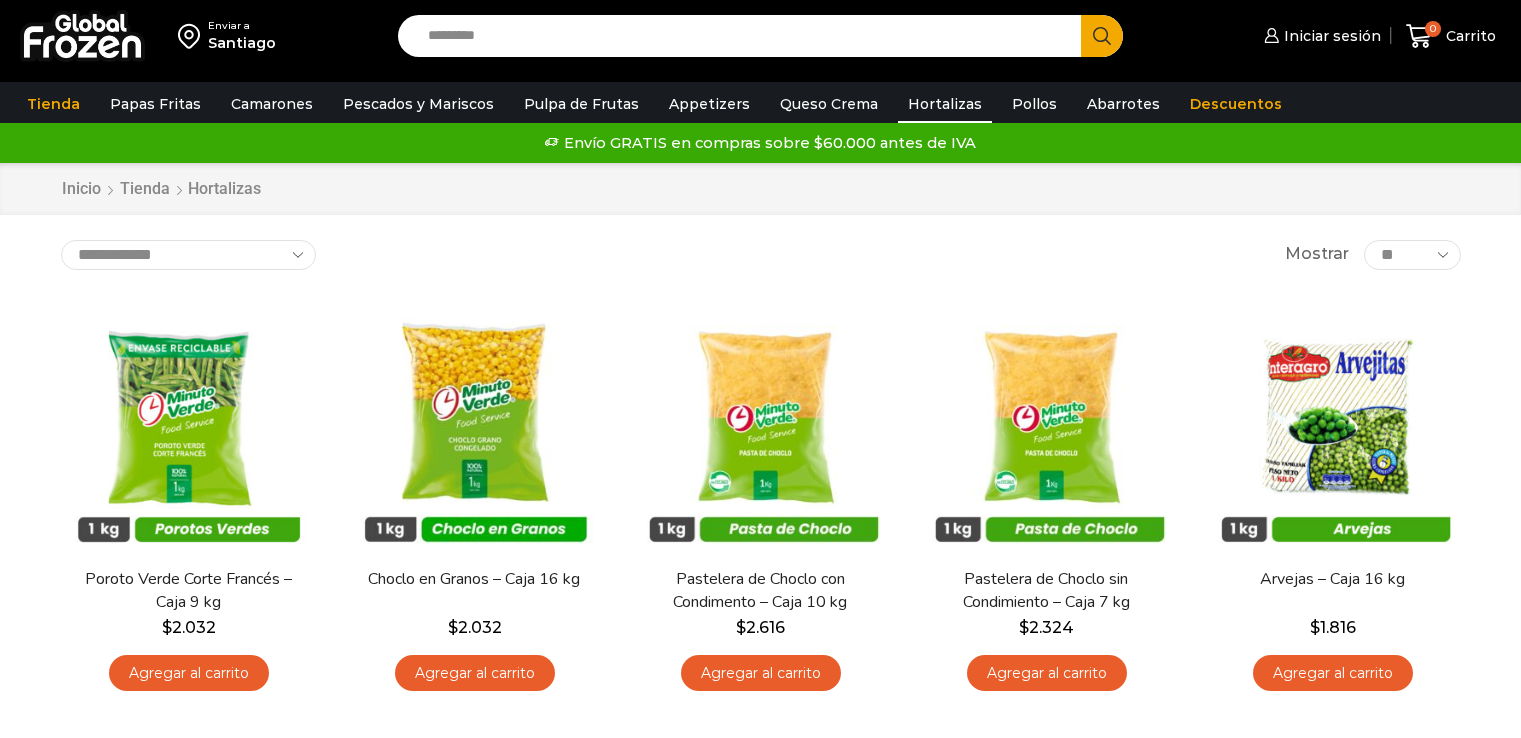 scroll, scrollTop: 0, scrollLeft: 0, axis: both 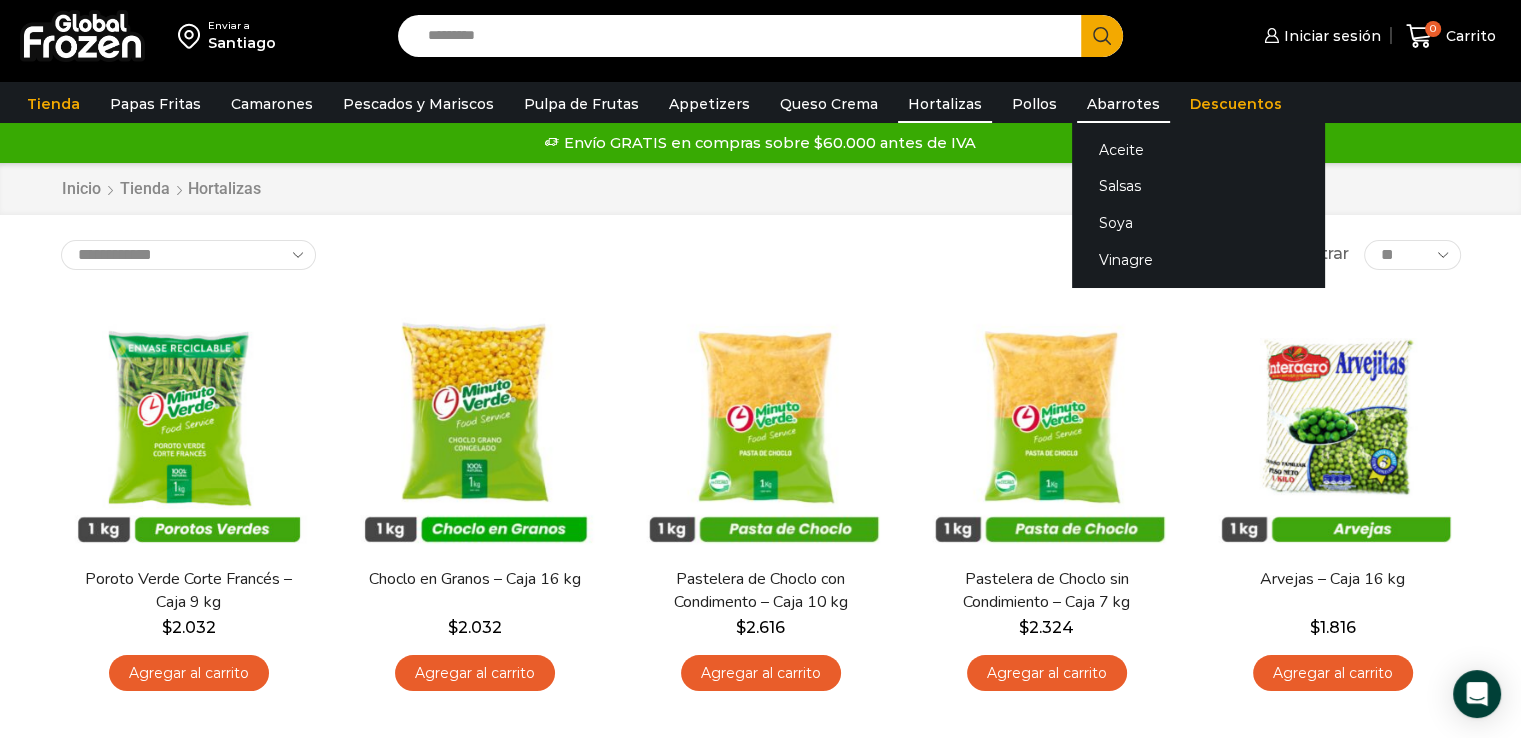 click on "Abarrotes" at bounding box center (1123, 104) 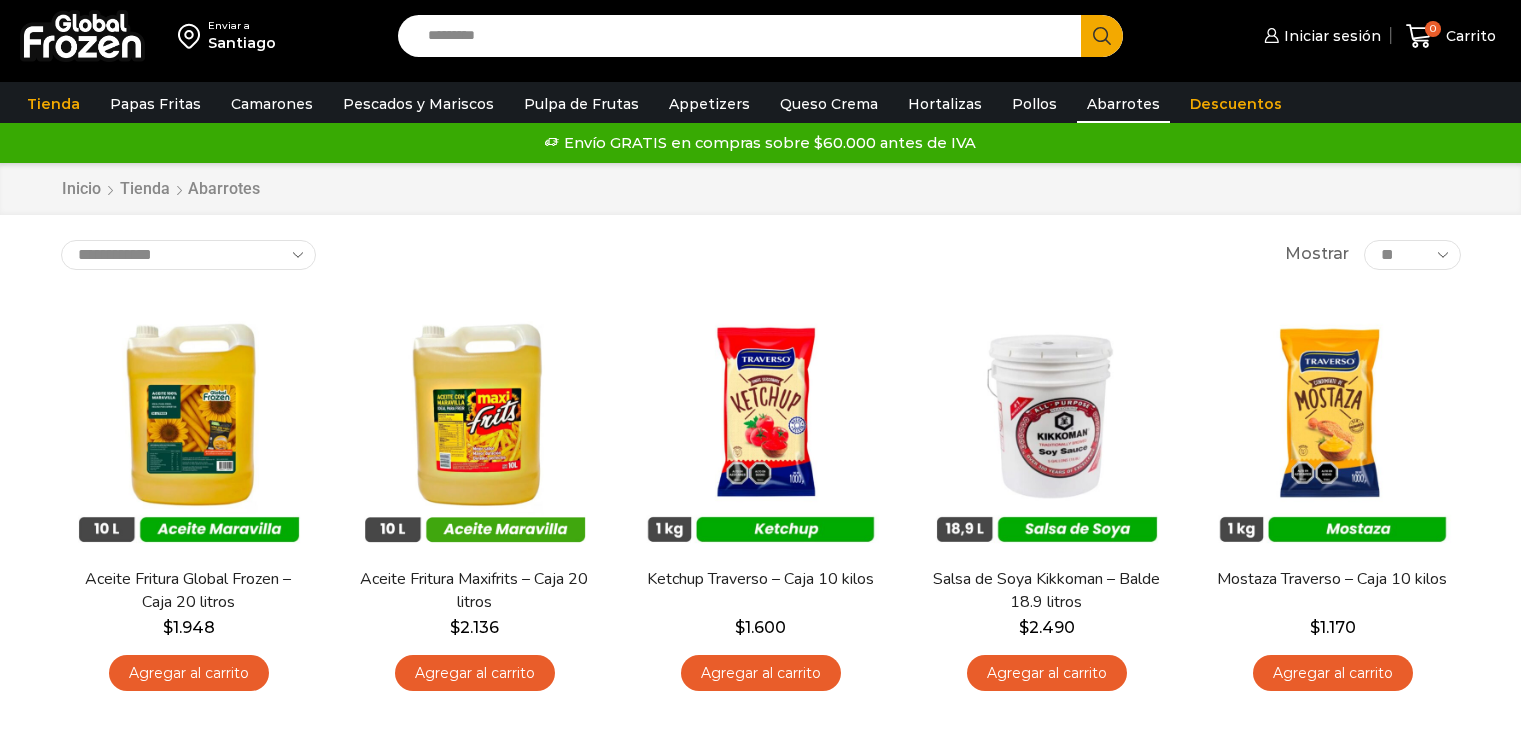 scroll, scrollTop: 0, scrollLeft: 0, axis: both 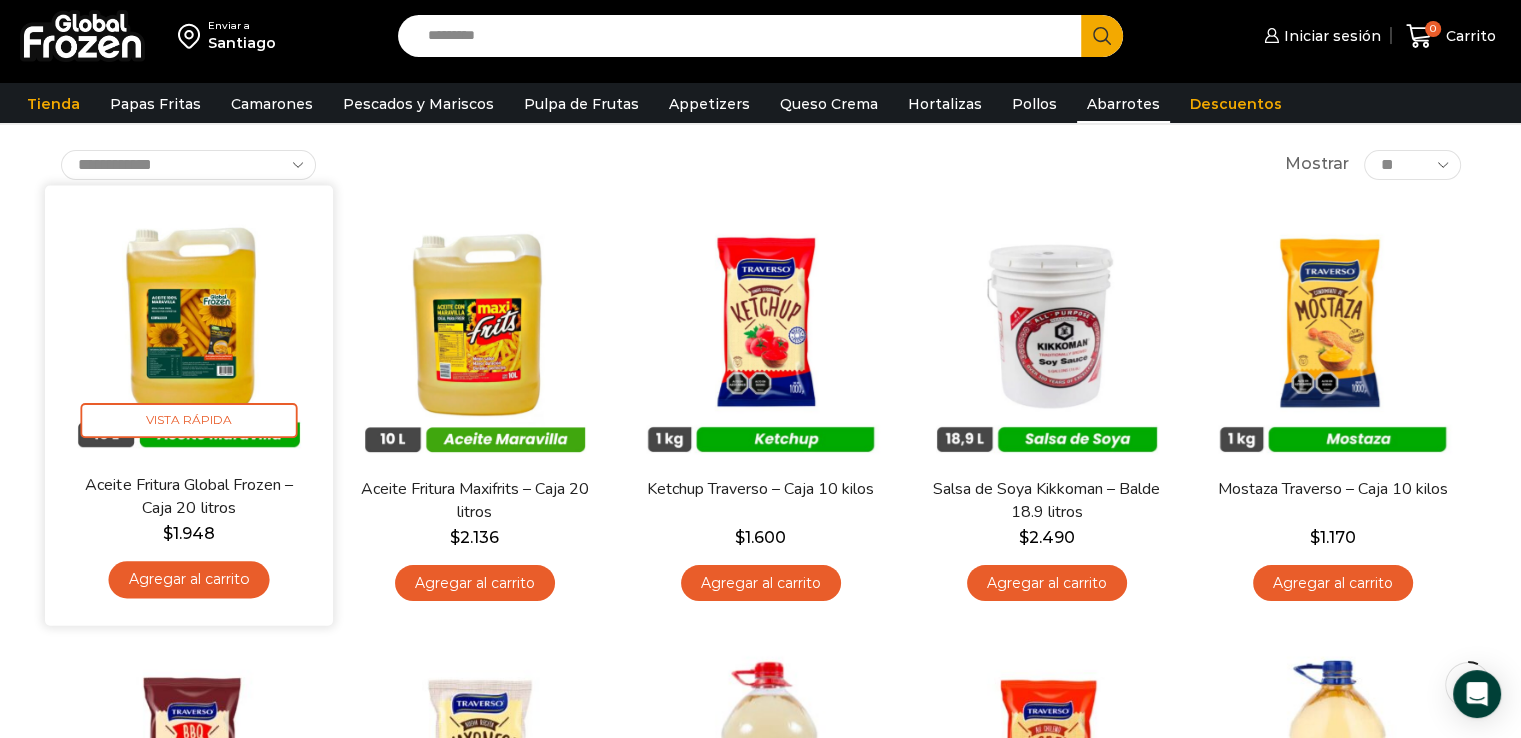 click at bounding box center (189, 329) 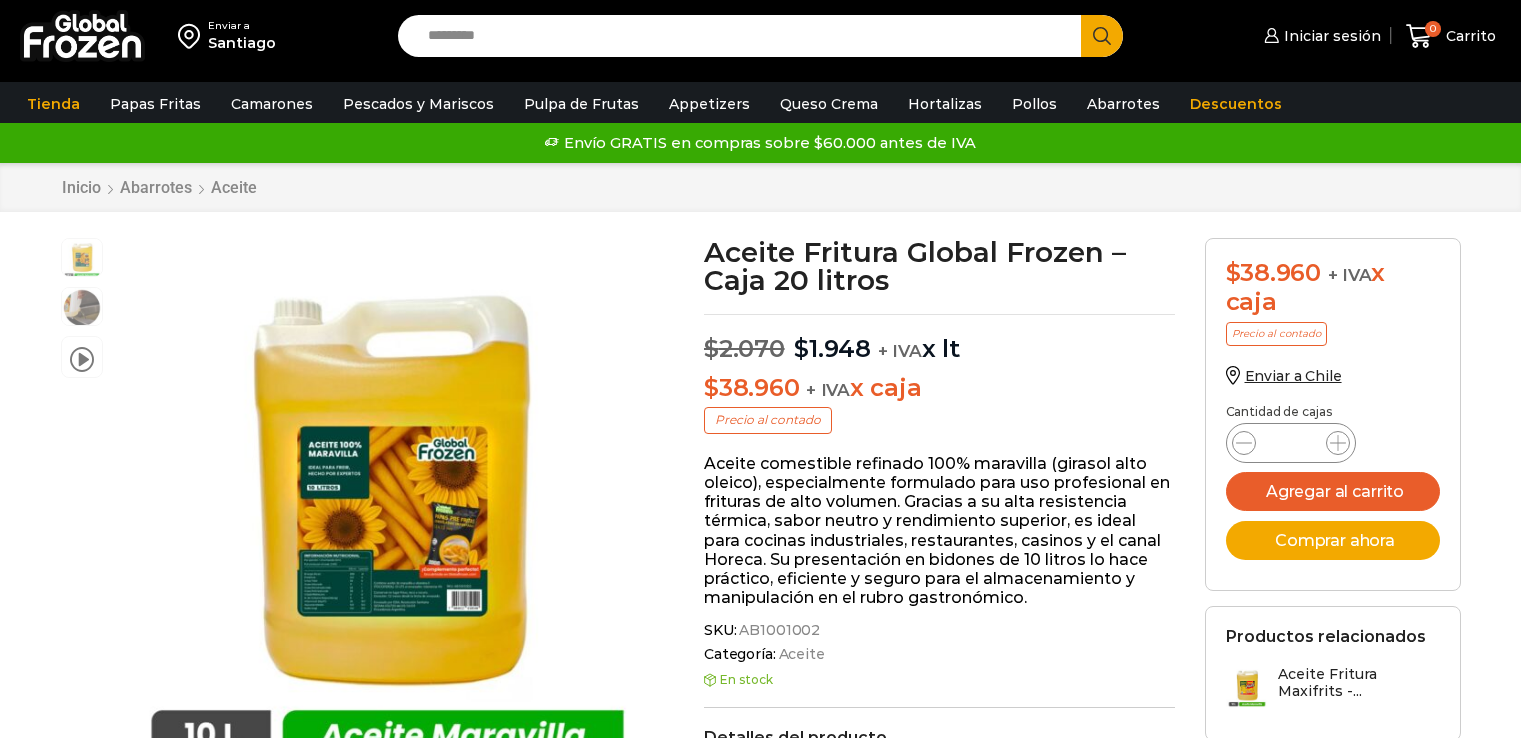 scroll, scrollTop: 0, scrollLeft: 0, axis: both 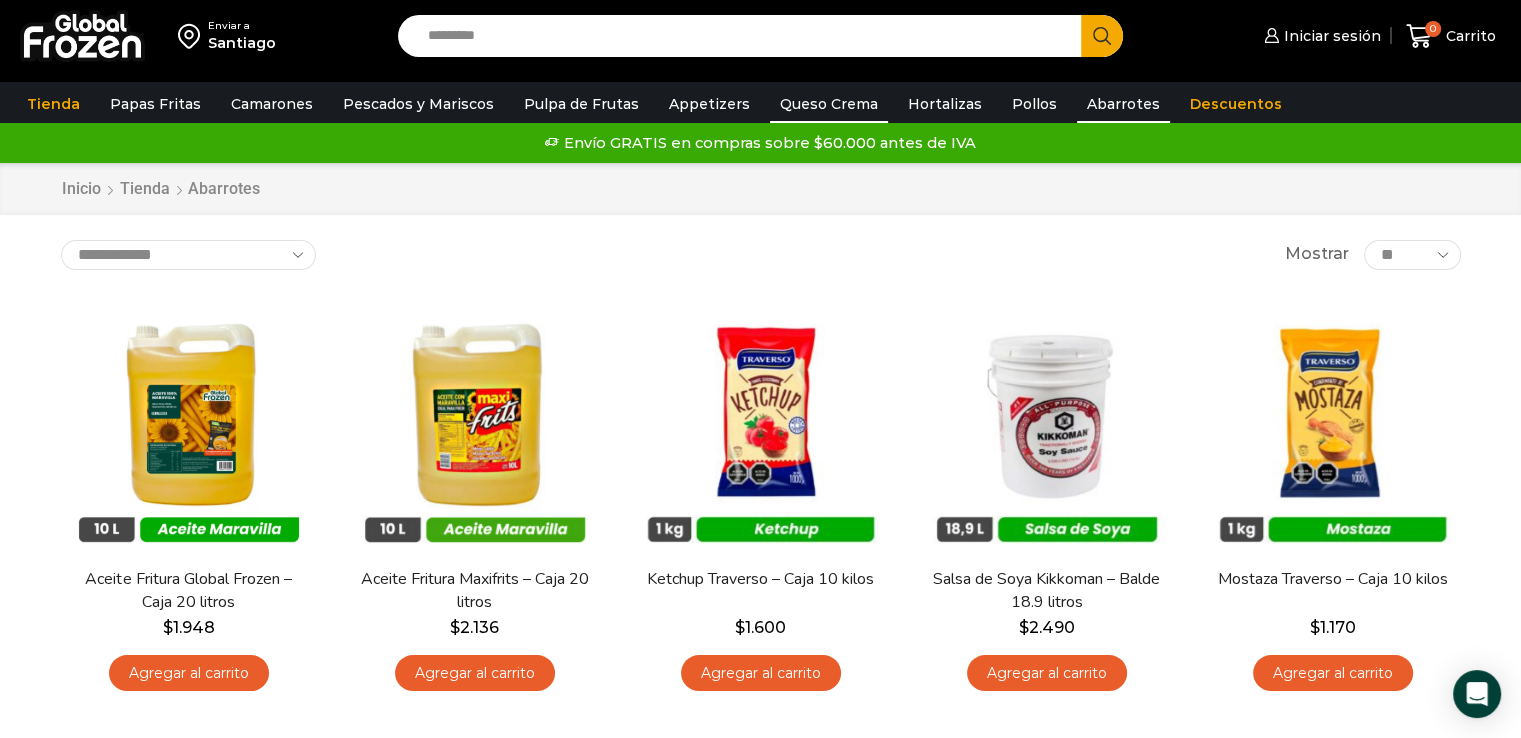 click on "Queso Crema" at bounding box center (829, 104) 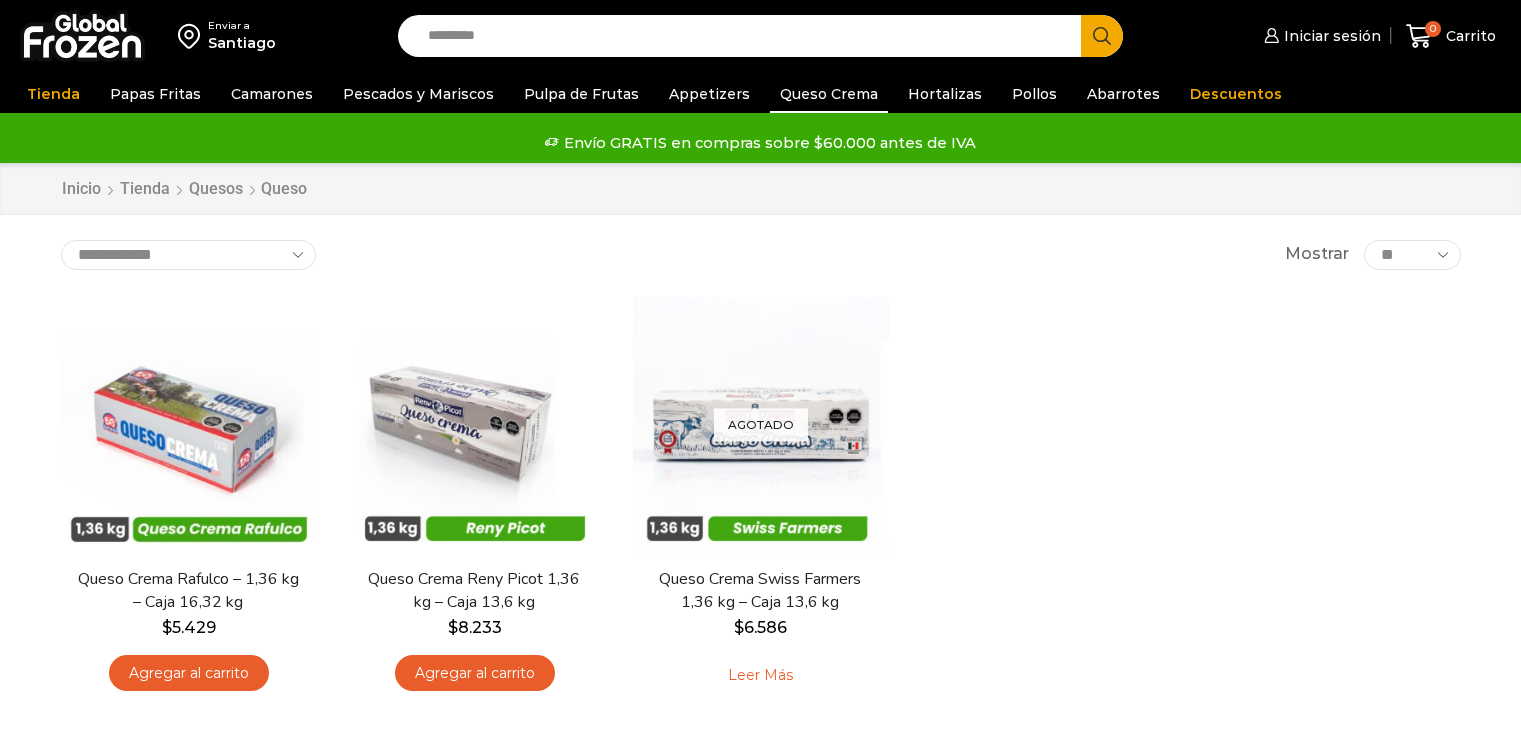 scroll, scrollTop: 0, scrollLeft: 0, axis: both 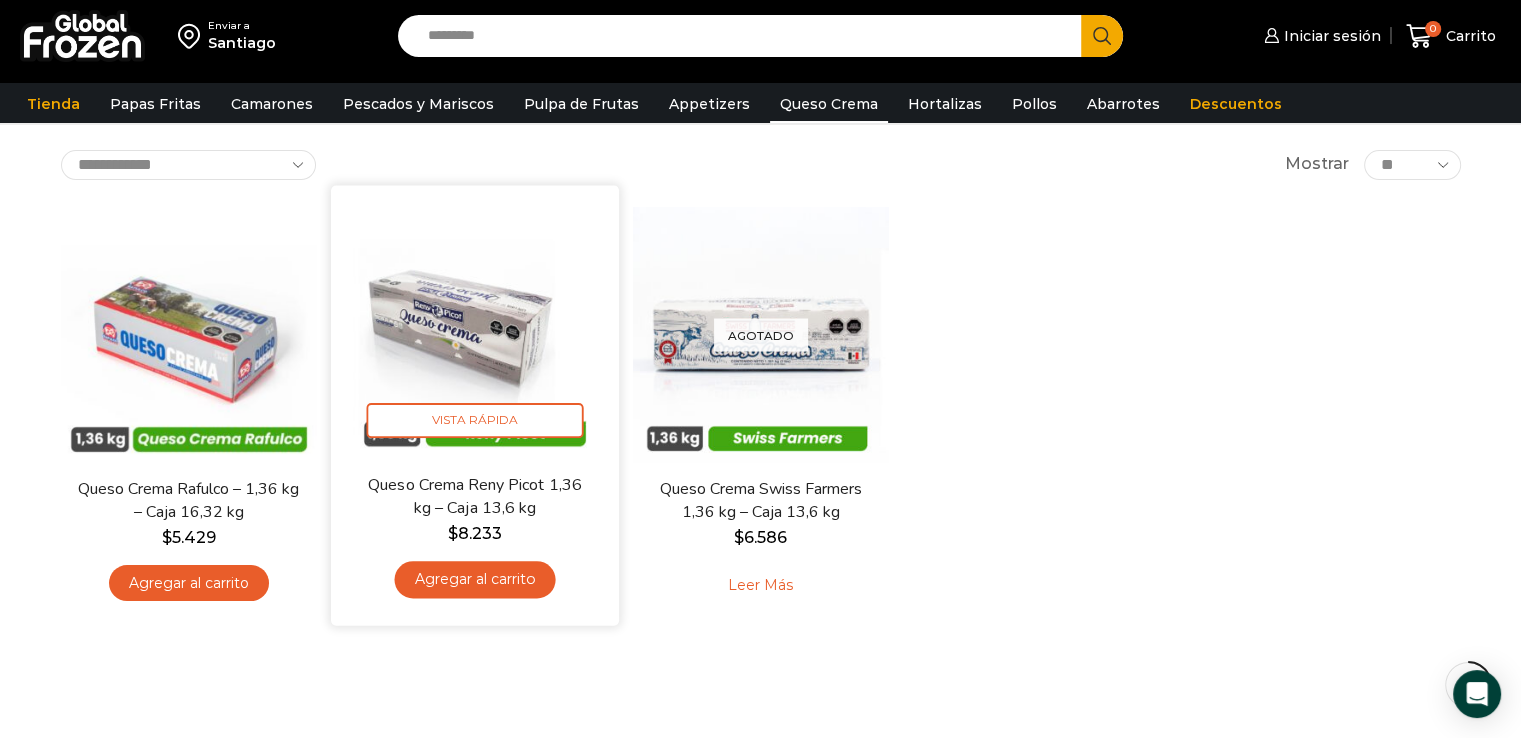 click at bounding box center [475, 329] 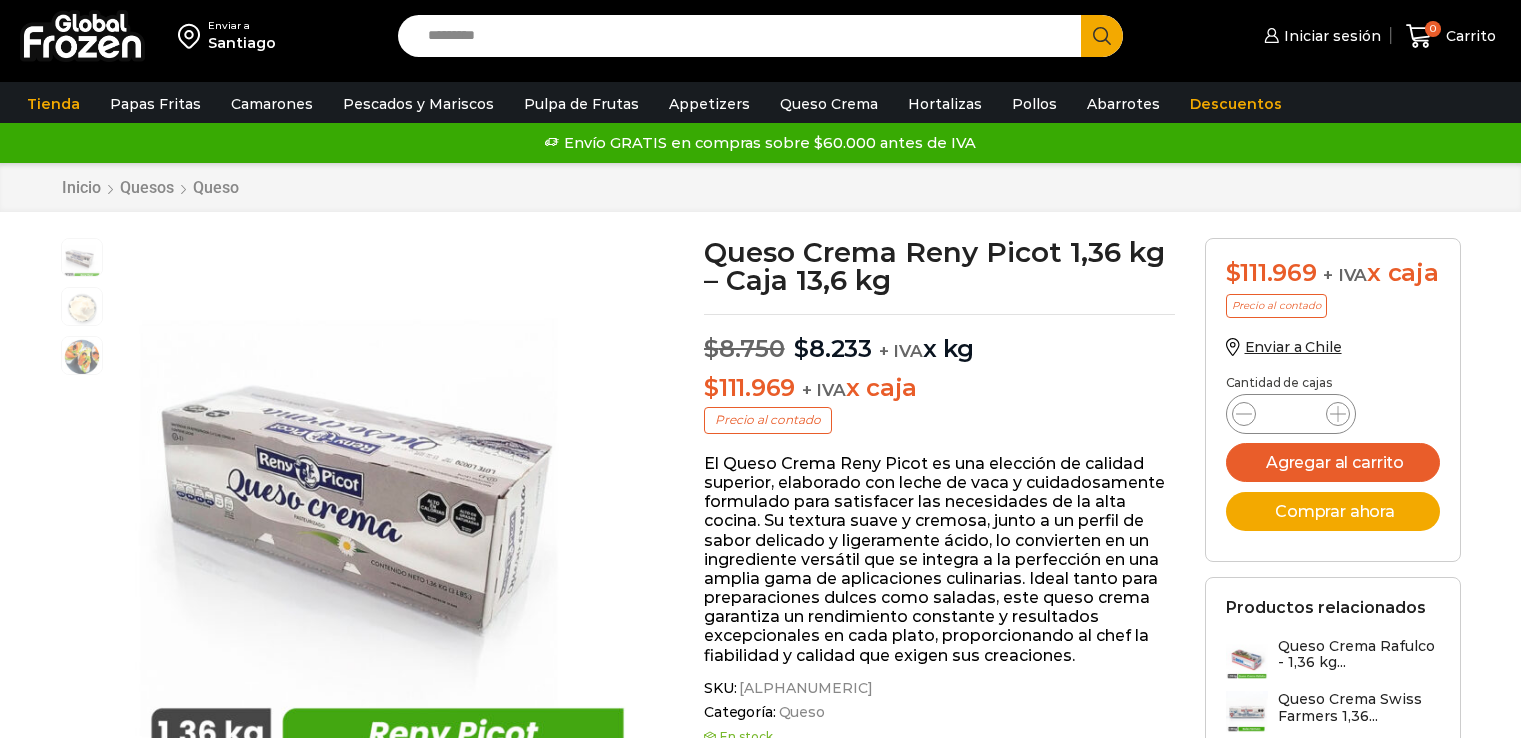 scroll, scrollTop: 0, scrollLeft: 0, axis: both 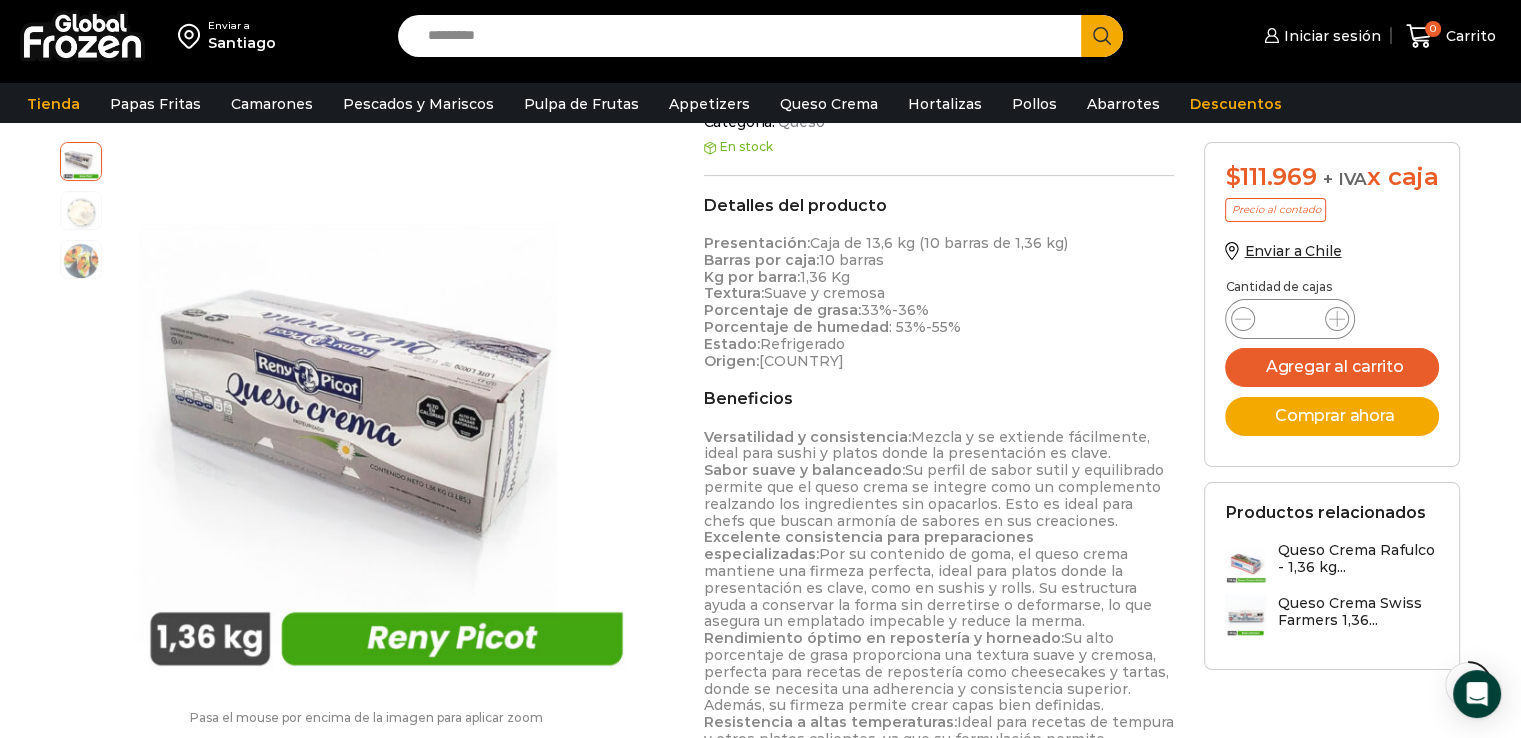 click on "Queso Crema Rafulco - 1,36 kg..." at bounding box center (1358, 559) 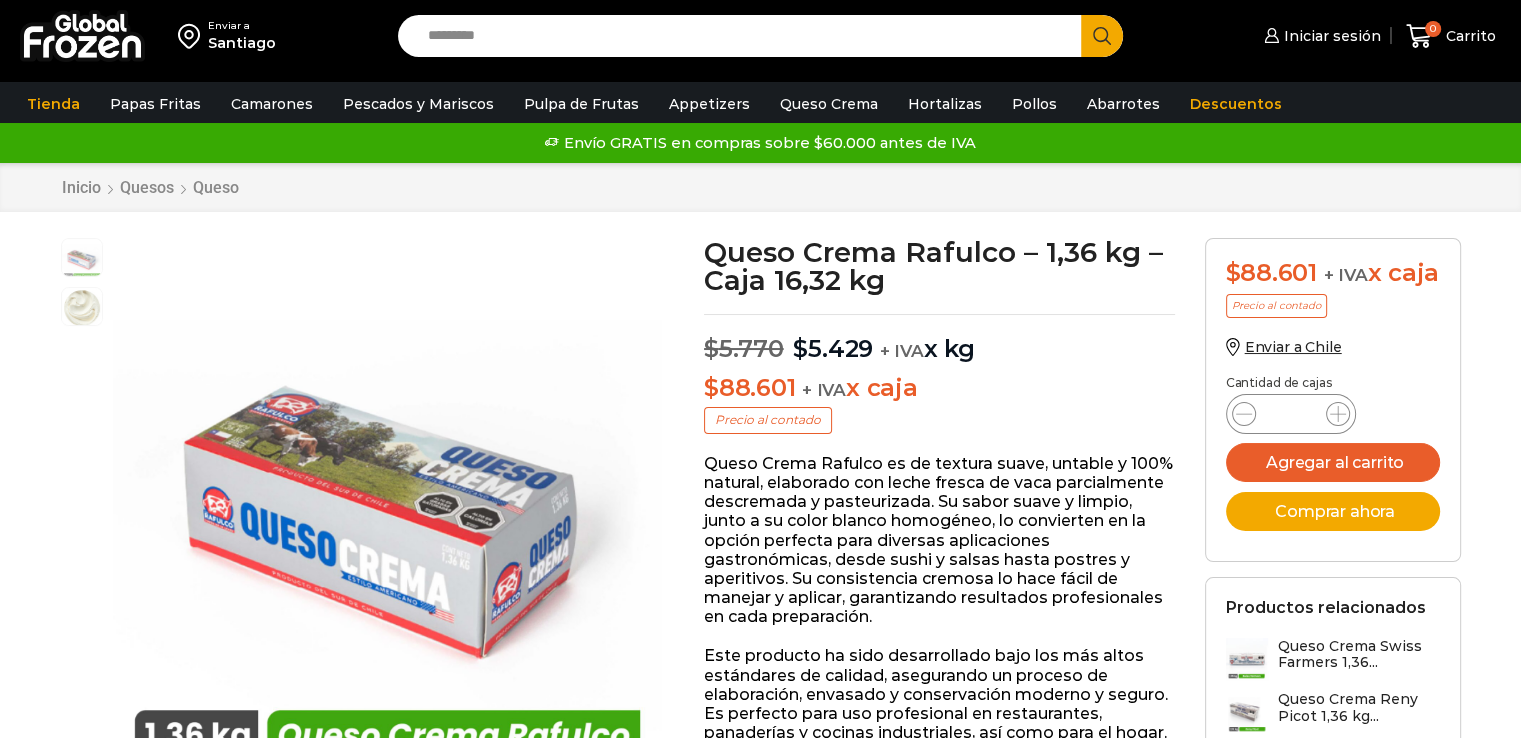 scroll, scrollTop: 0, scrollLeft: 0, axis: both 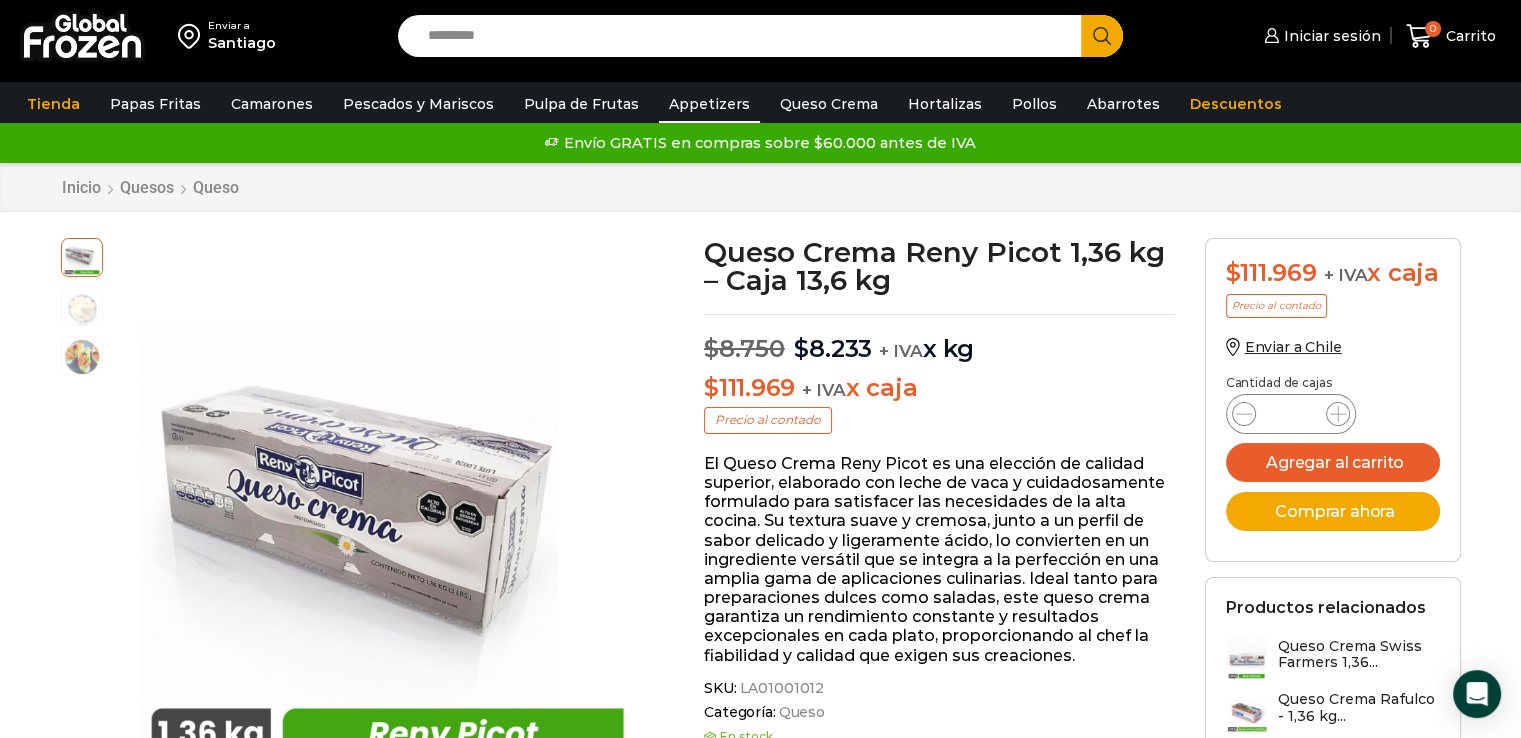 click on "Appetizers" at bounding box center (709, 104) 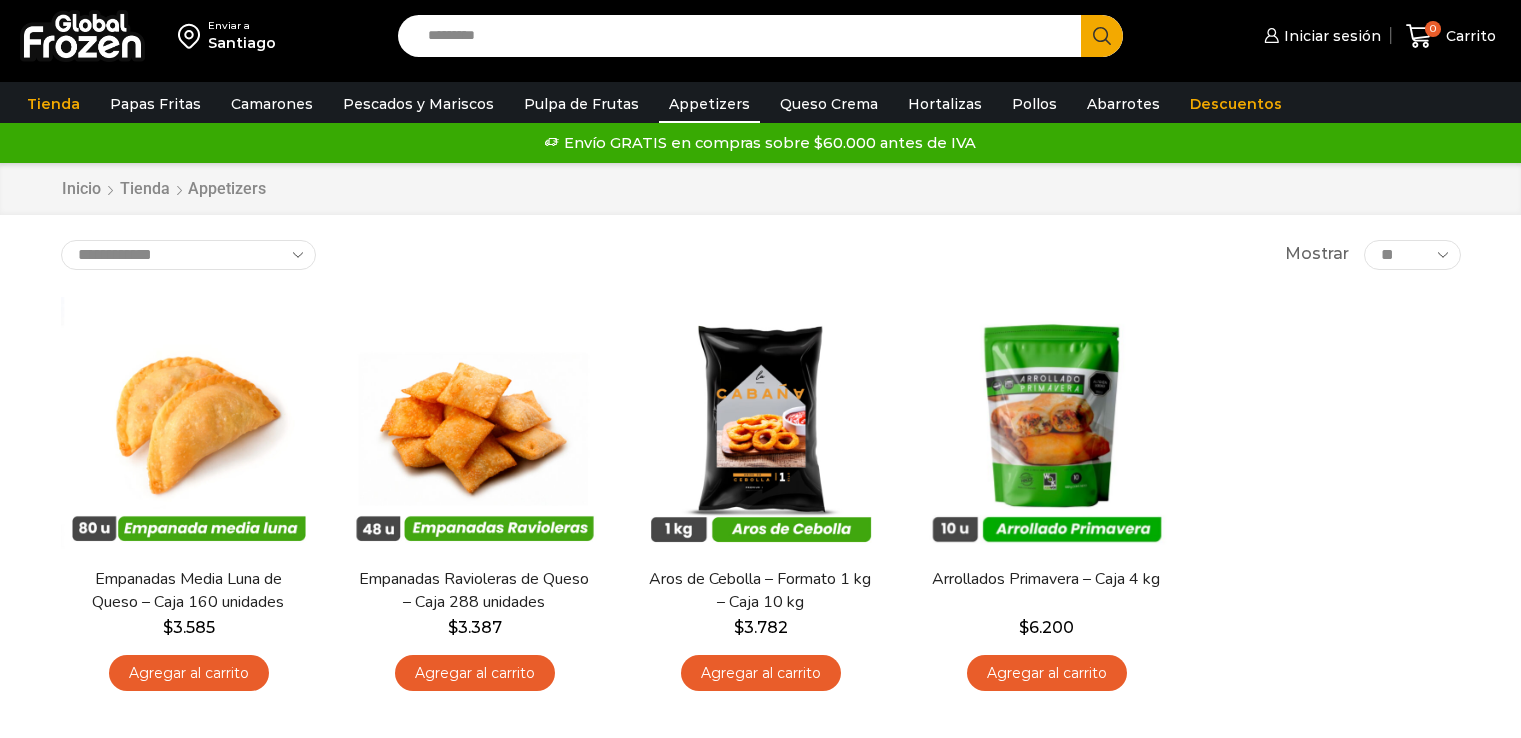 scroll, scrollTop: 0, scrollLeft: 0, axis: both 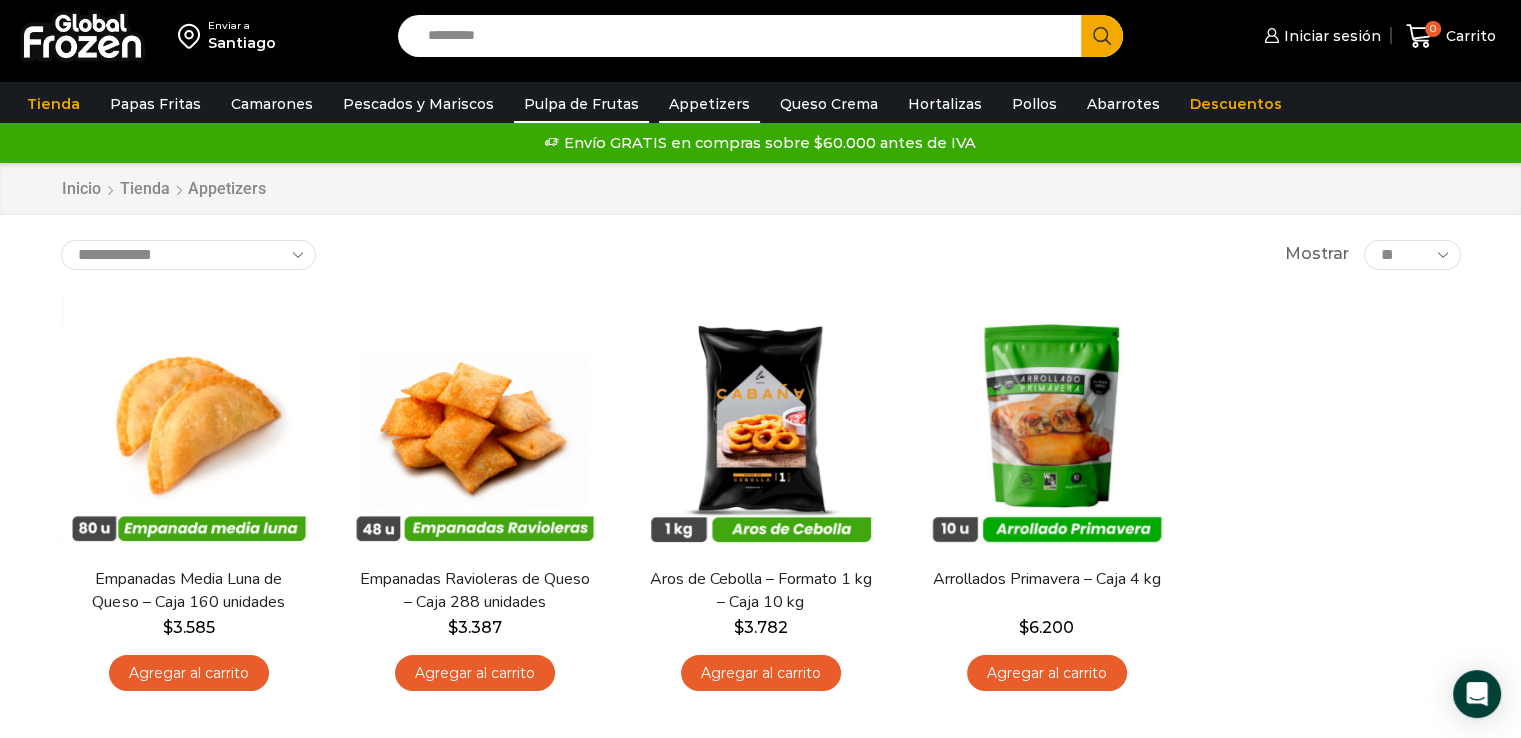 click on "Pulpa de Frutas" at bounding box center [581, 104] 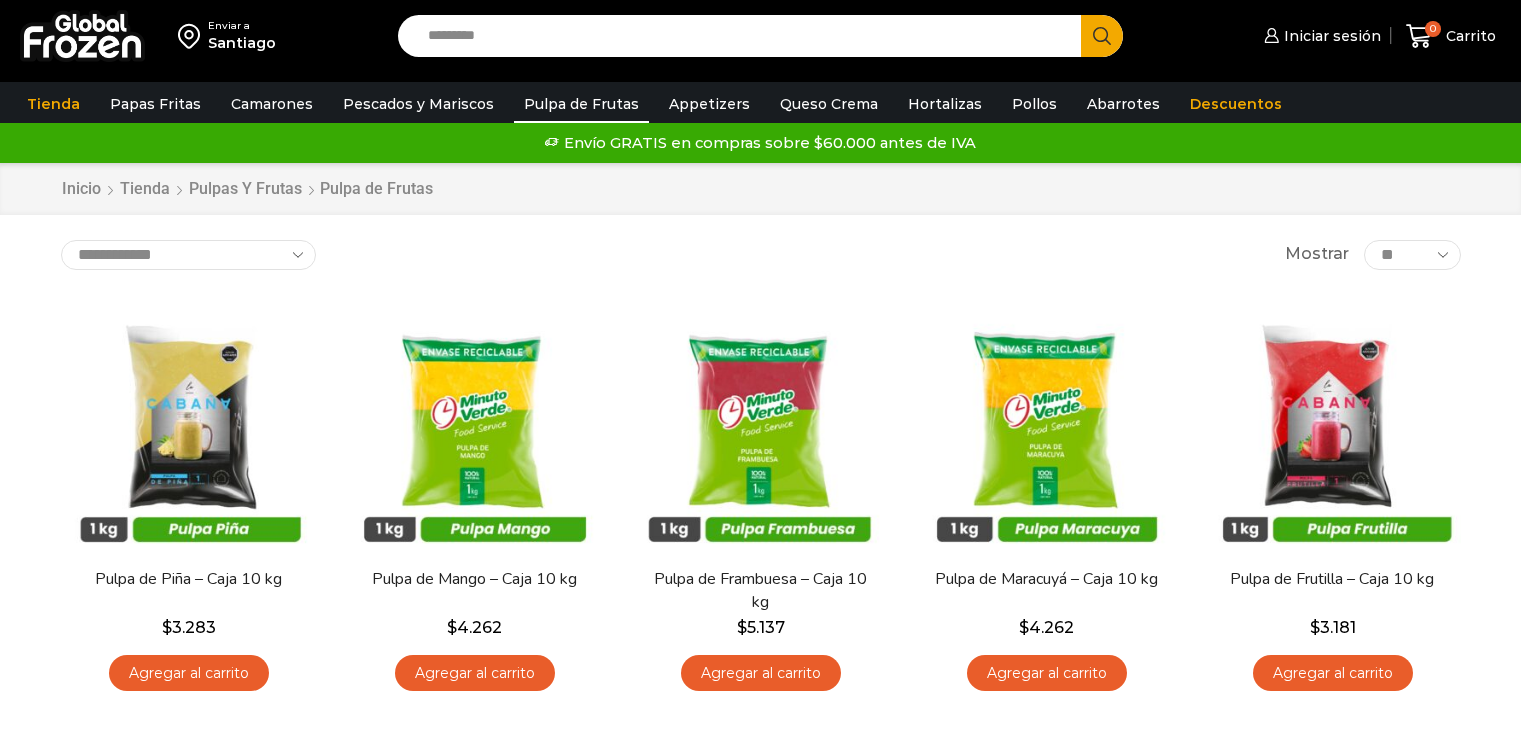 scroll, scrollTop: 0, scrollLeft: 0, axis: both 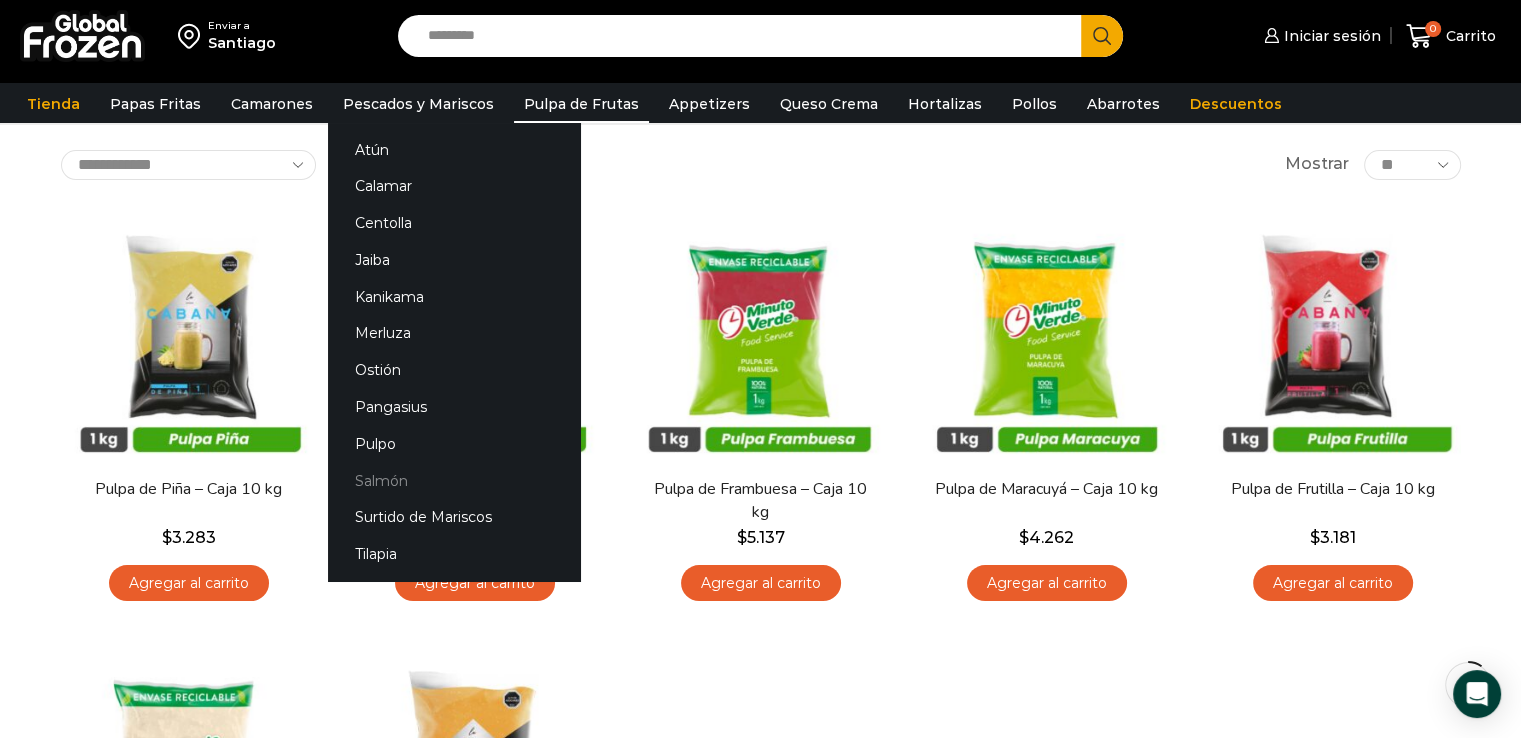 click on "Salmón" at bounding box center [454, 480] 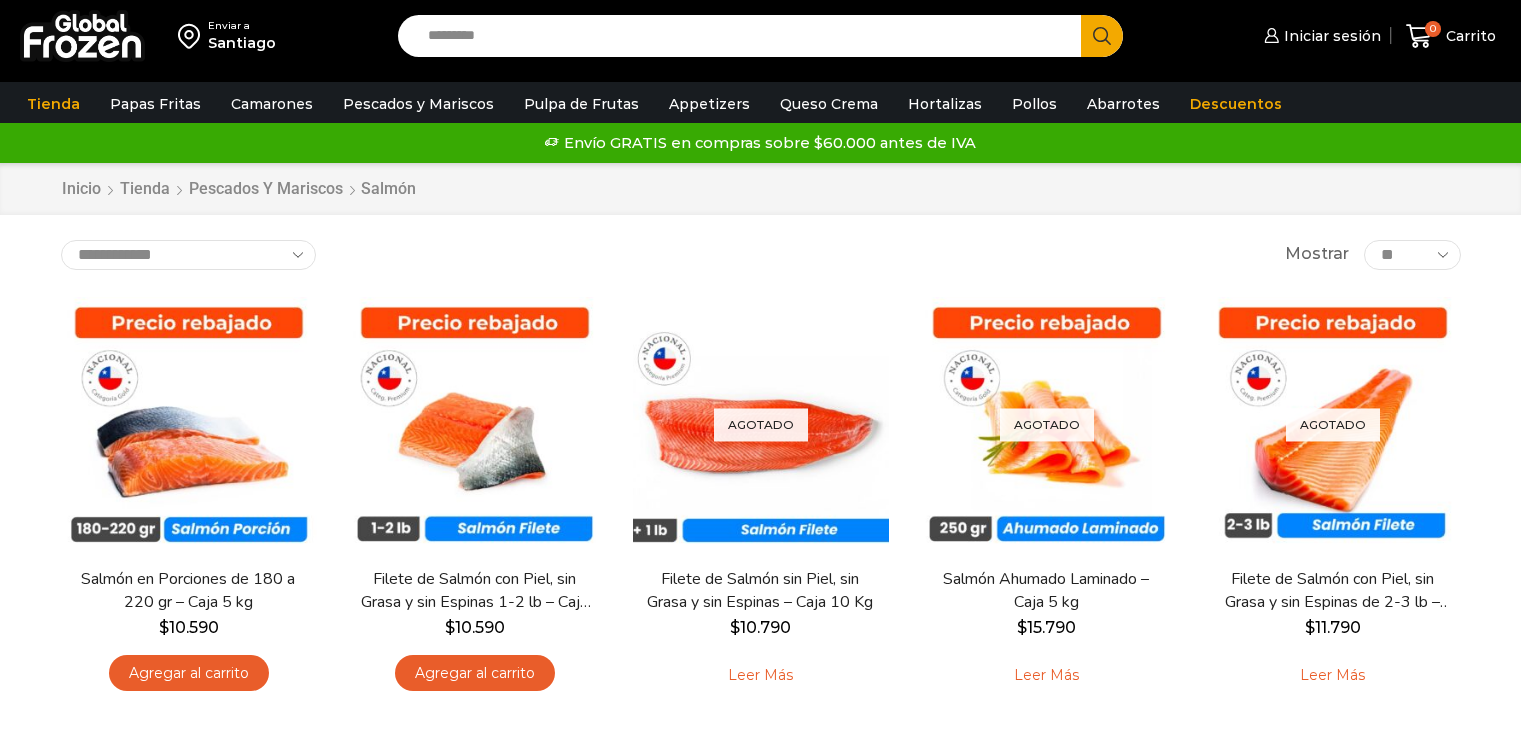 scroll, scrollTop: 0, scrollLeft: 0, axis: both 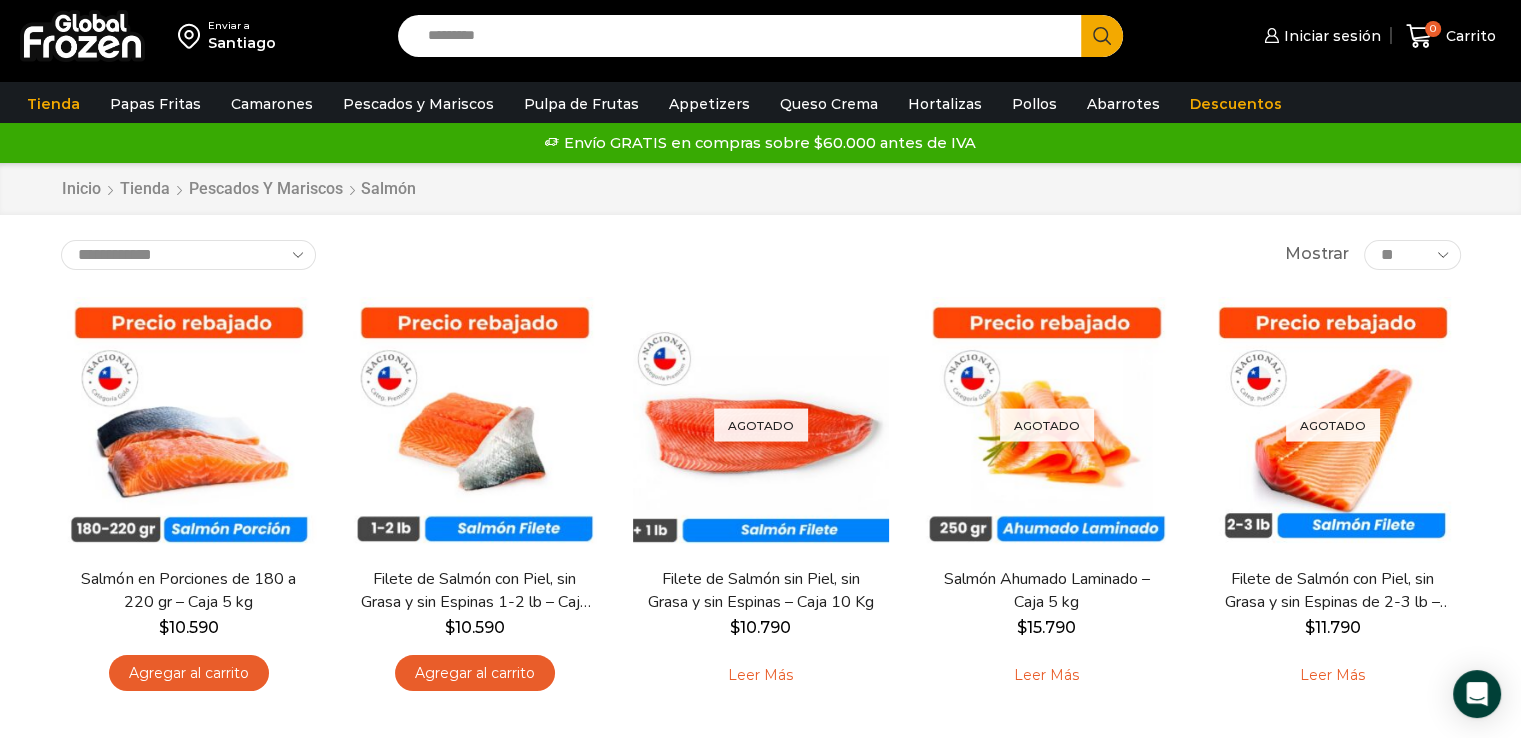 click on "Search input" at bounding box center (745, 36) 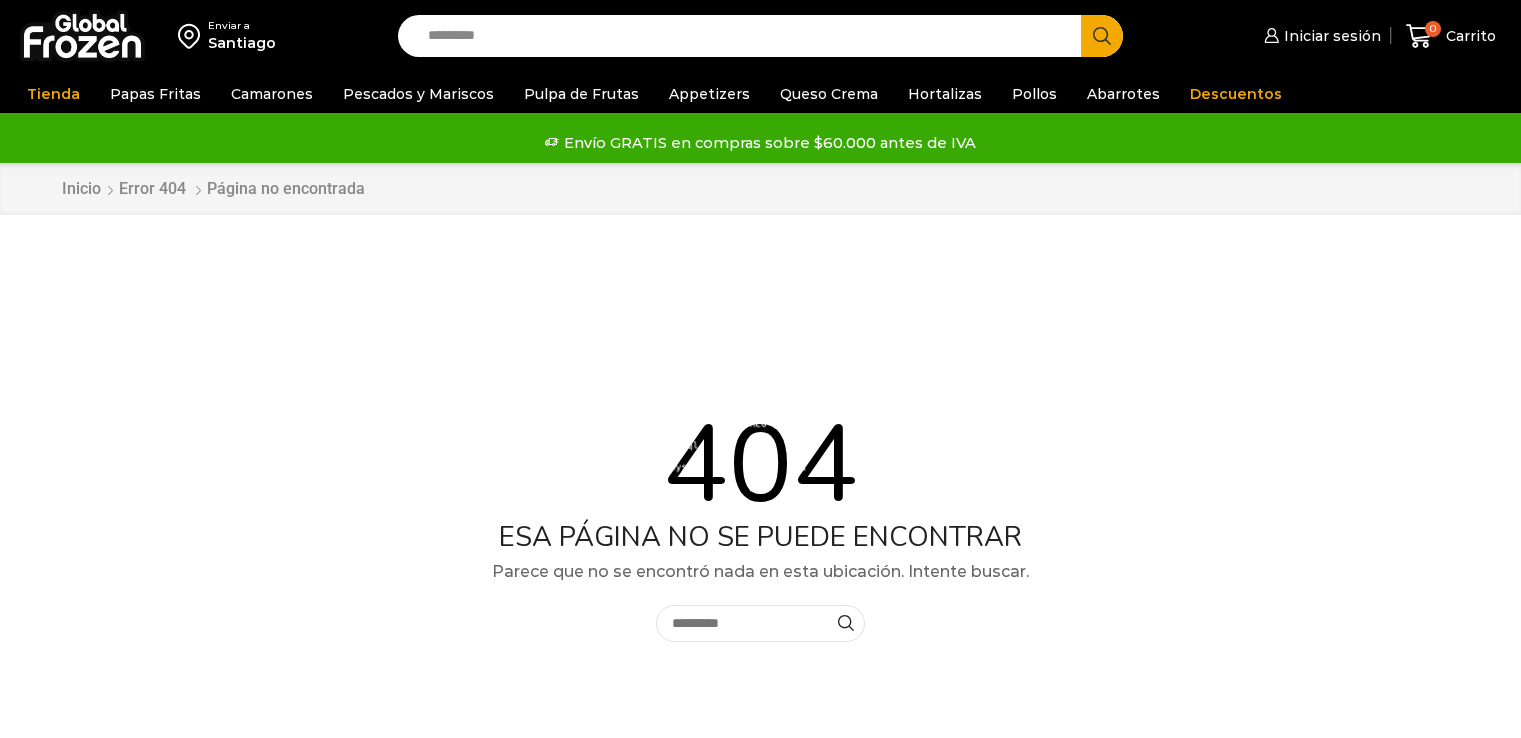 scroll, scrollTop: 0, scrollLeft: 0, axis: both 